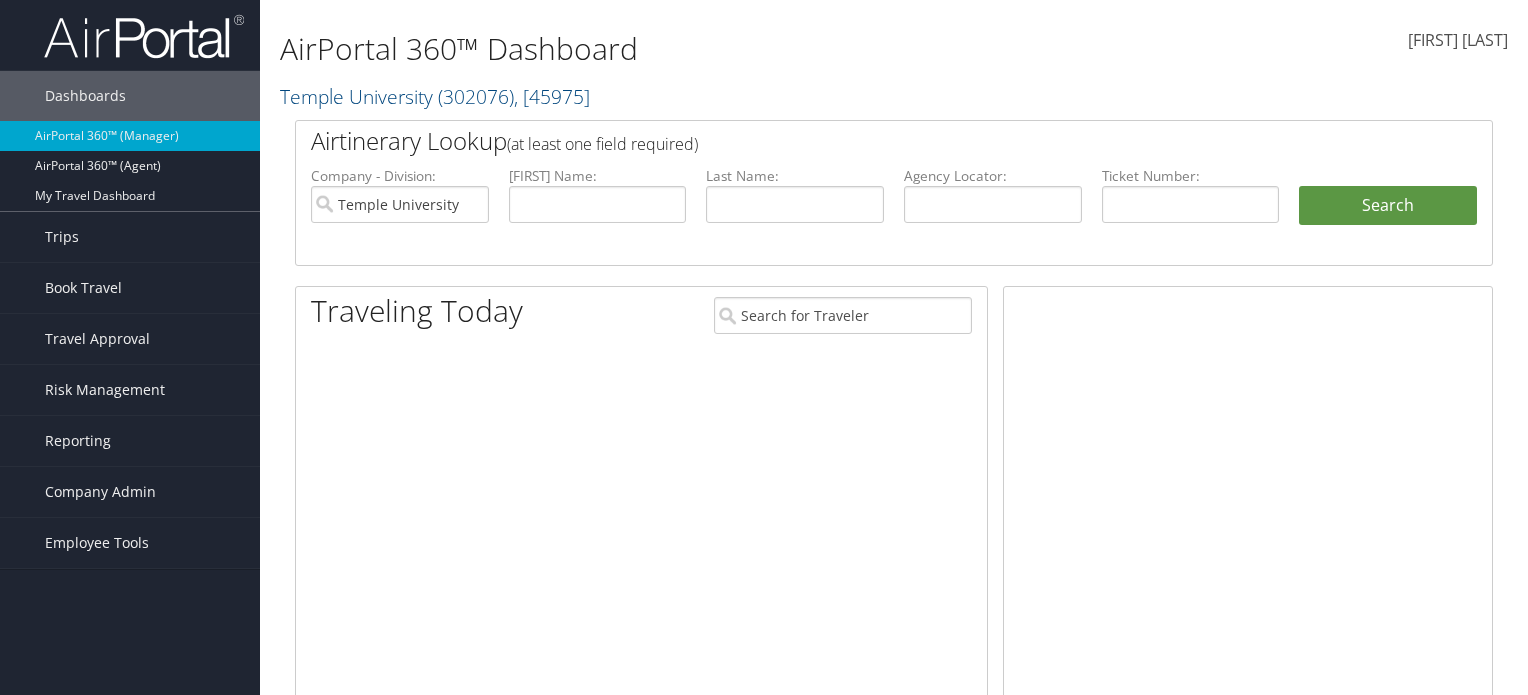 scroll, scrollTop: 0, scrollLeft: 0, axis: both 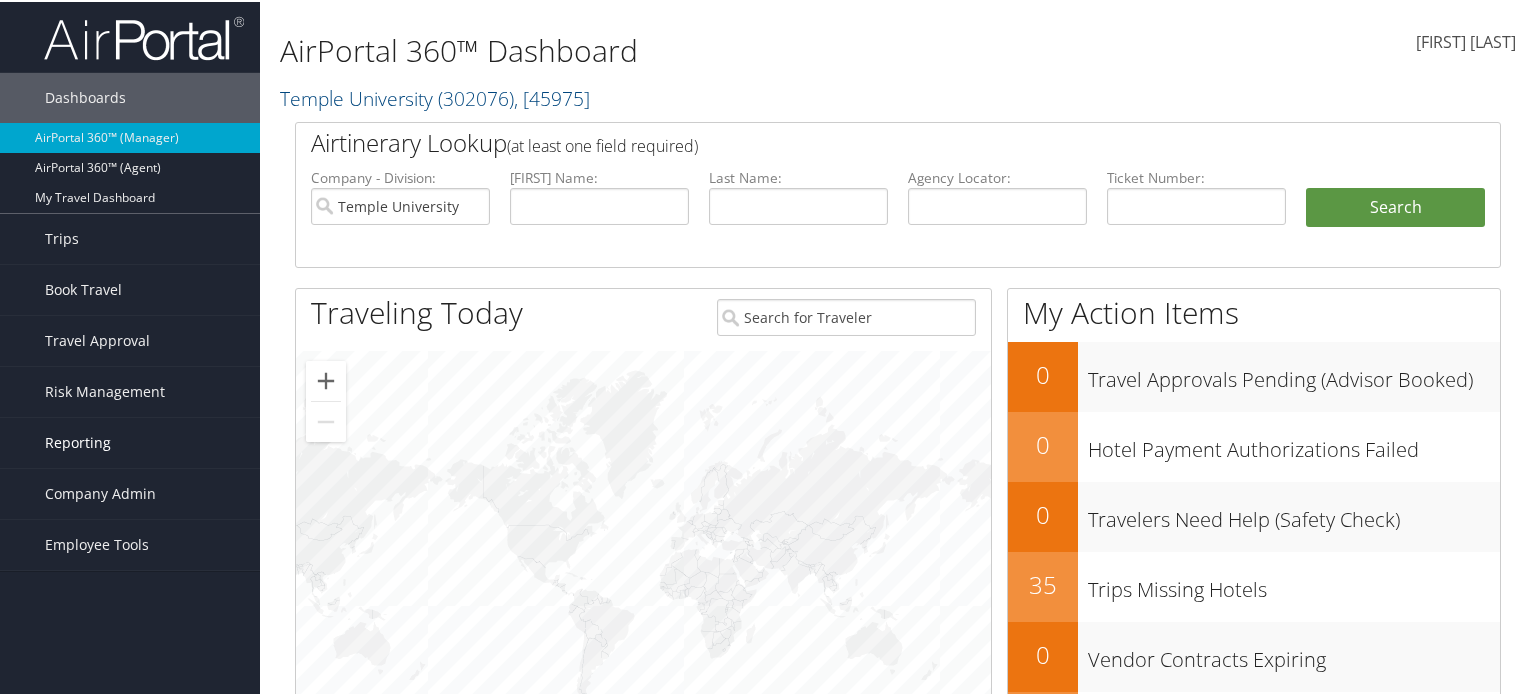 click on "Reporting" at bounding box center [78, 441] 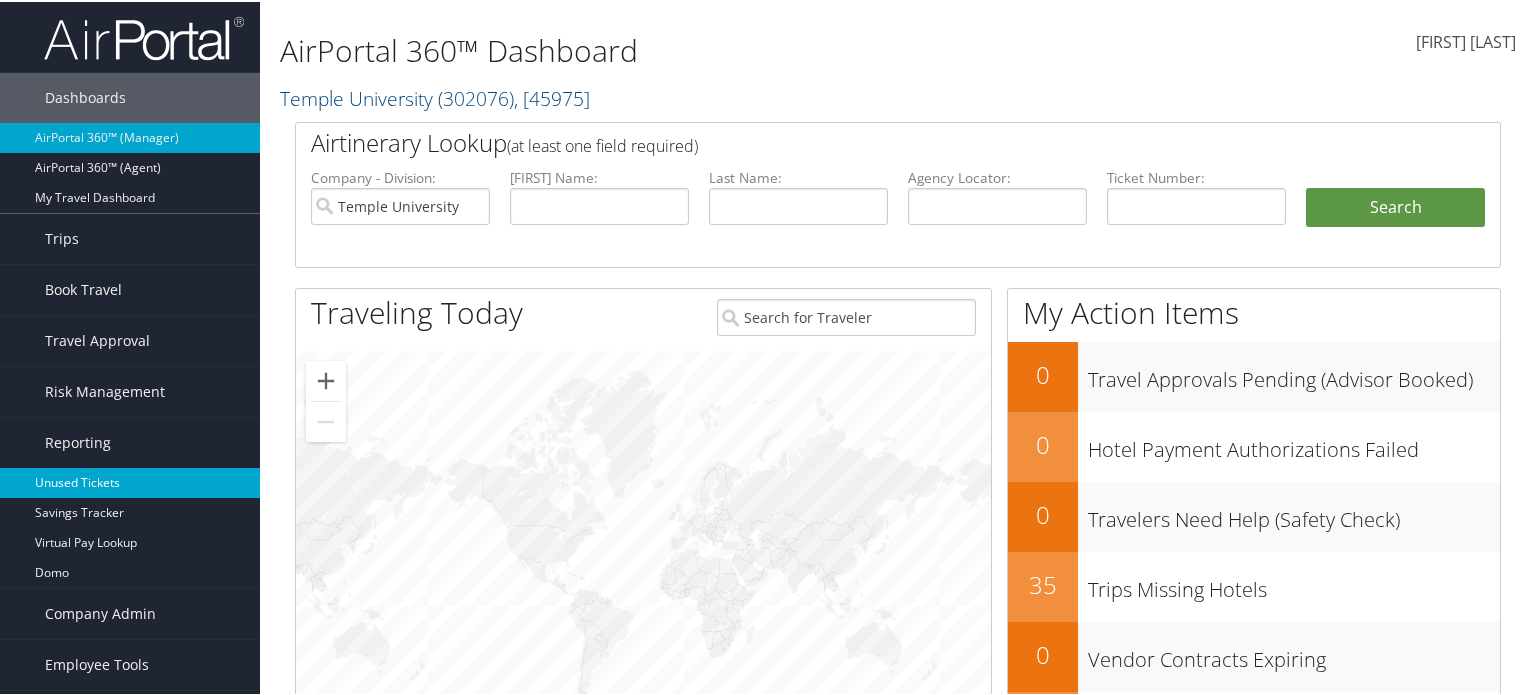 click on "Unused Tickets" at bounding box center (130, 481) 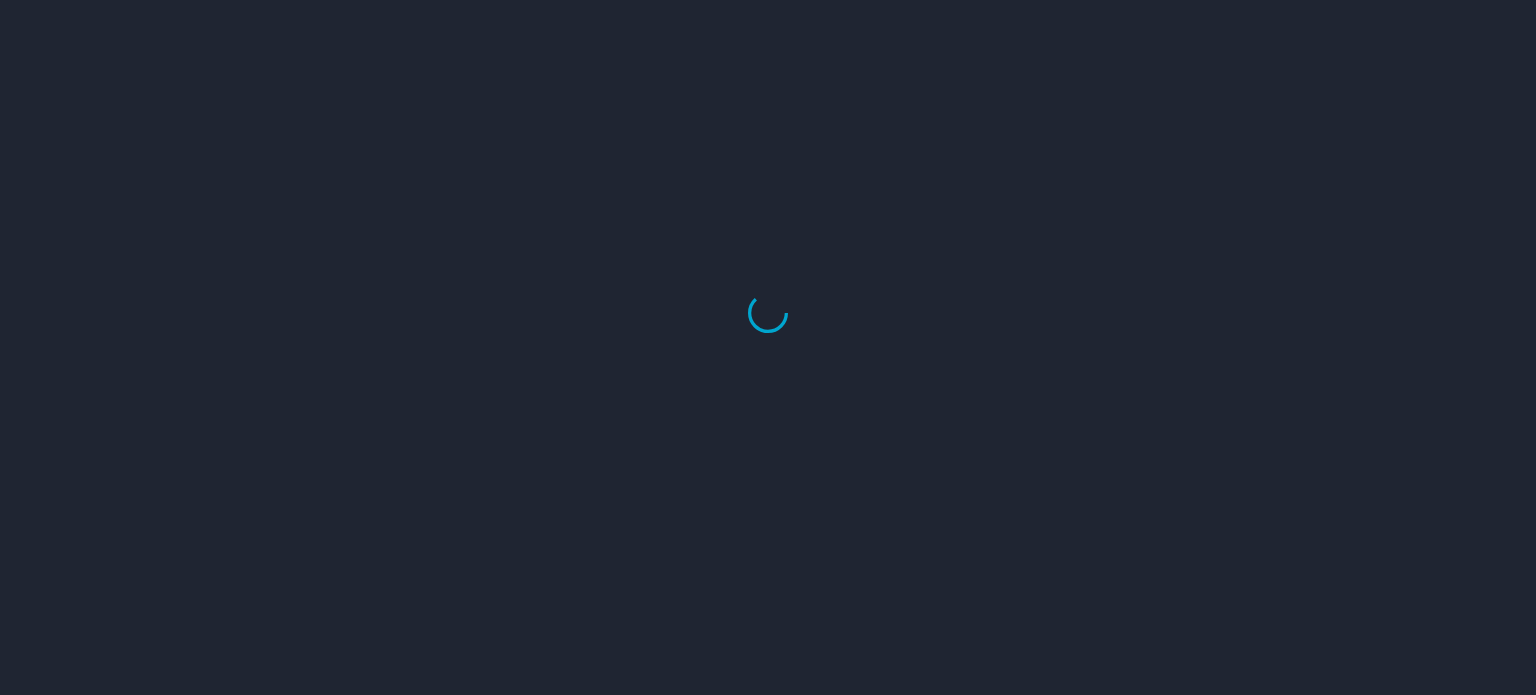 scroll, scrollTop: 0, scrollLeft: 0, axis: both 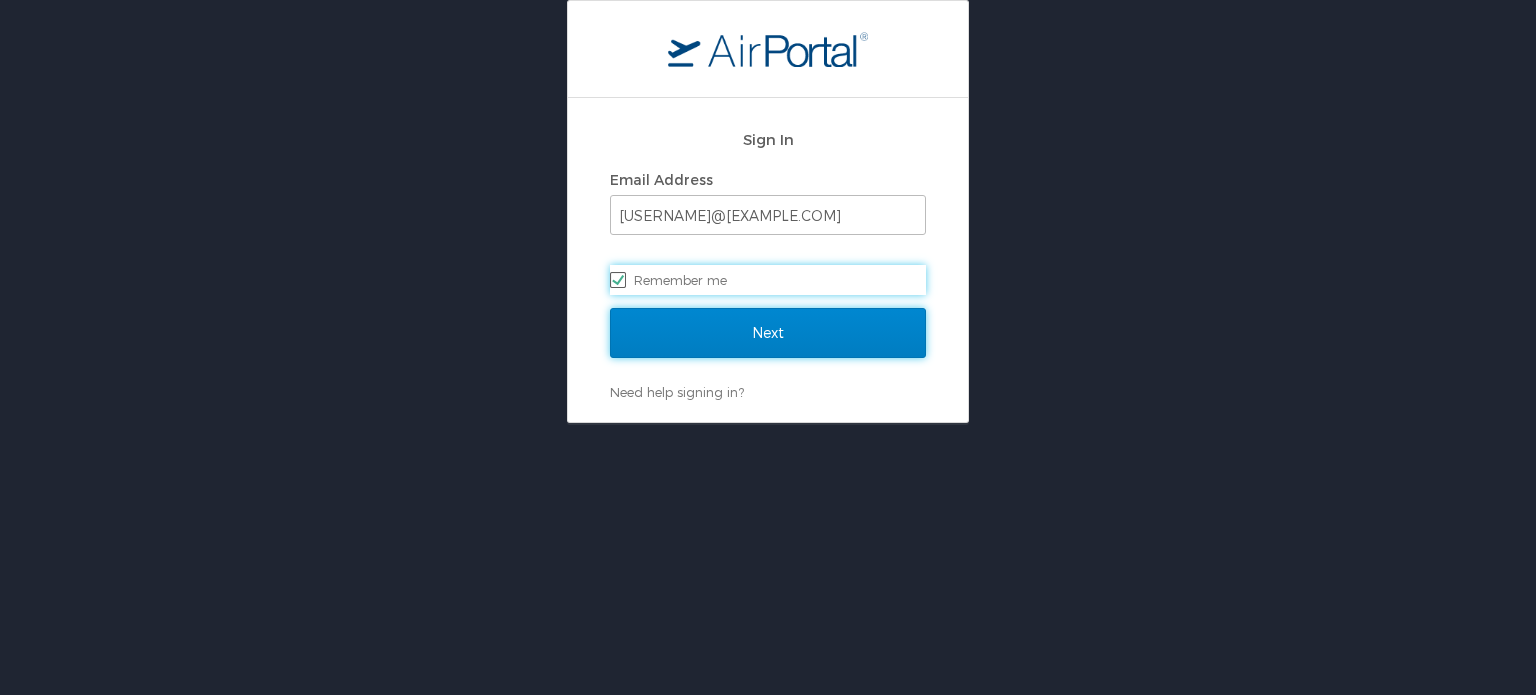 click on "Next" at bounding box center [768, 333] 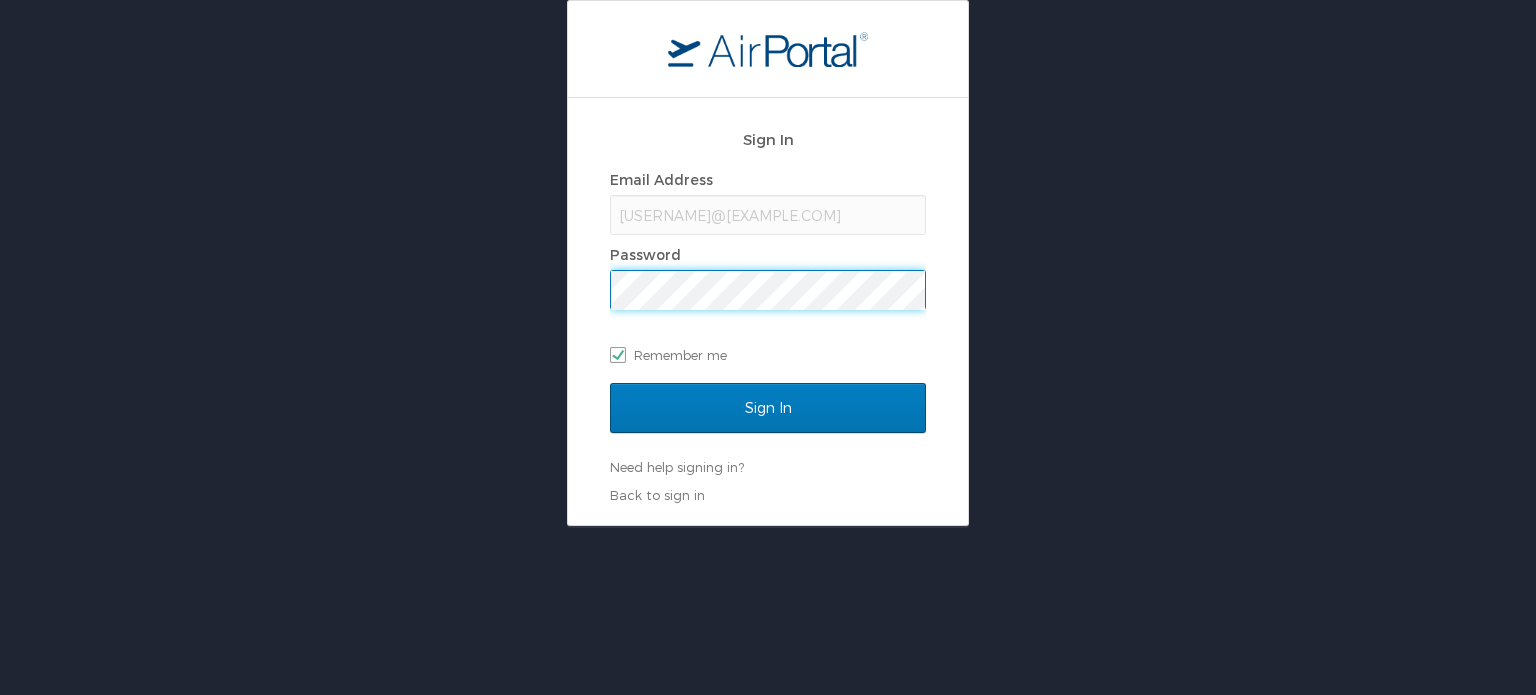 scroll, scrollTop: 0, scrollLeft: 0, axis: both 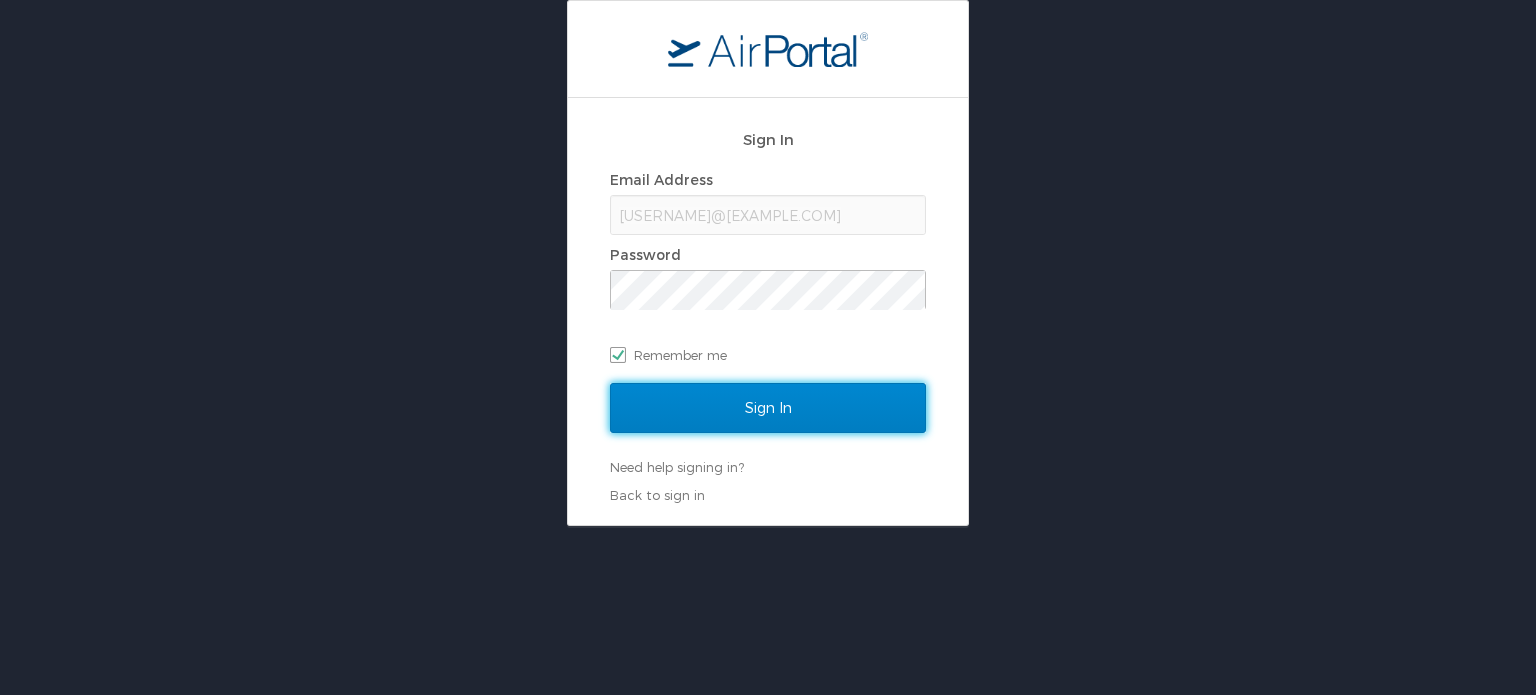 click on "Sign In" at bounding box center (768, 408) 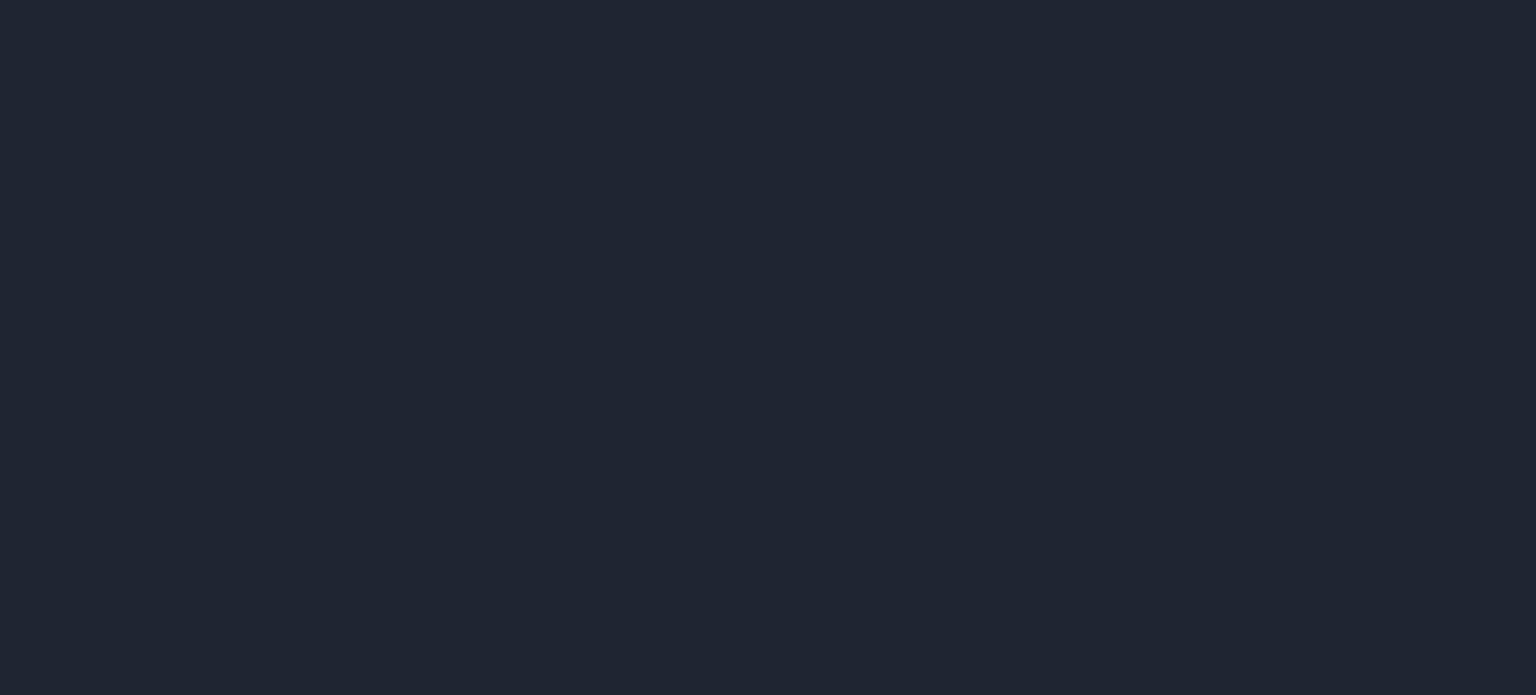 scroll, scrollTop: 0, scrollLeft: 0, axis: both 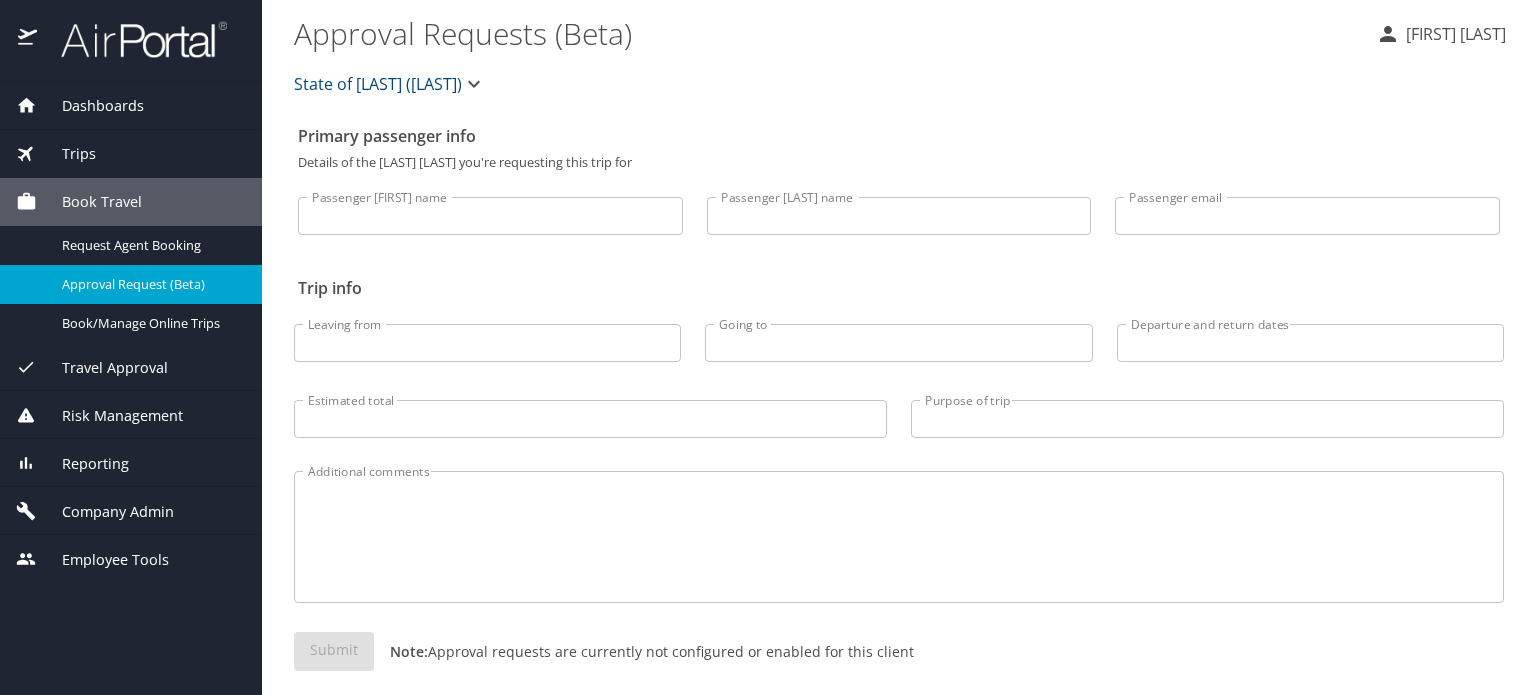 click on "Reporting" at bounding box center (83, 464) 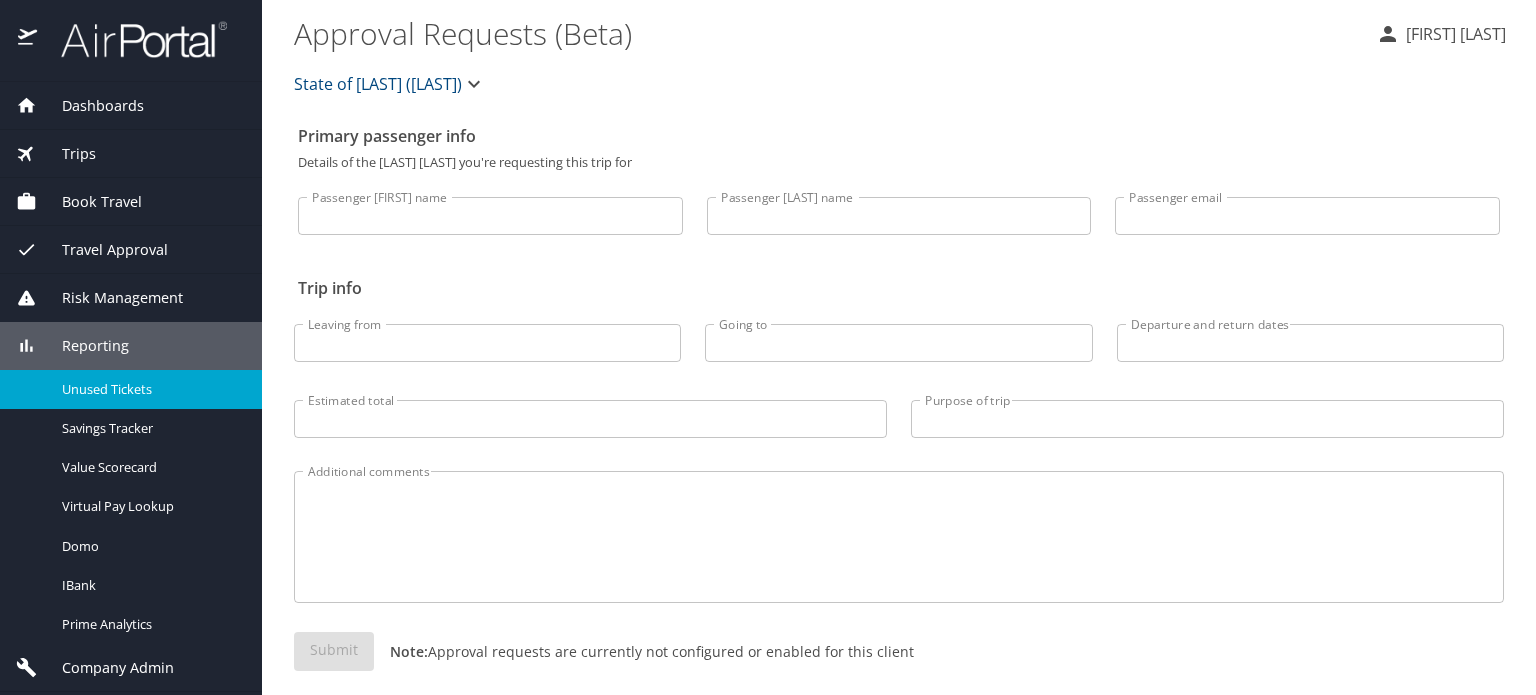 click on "Unused Tickets" at bounding box center [150, 389] 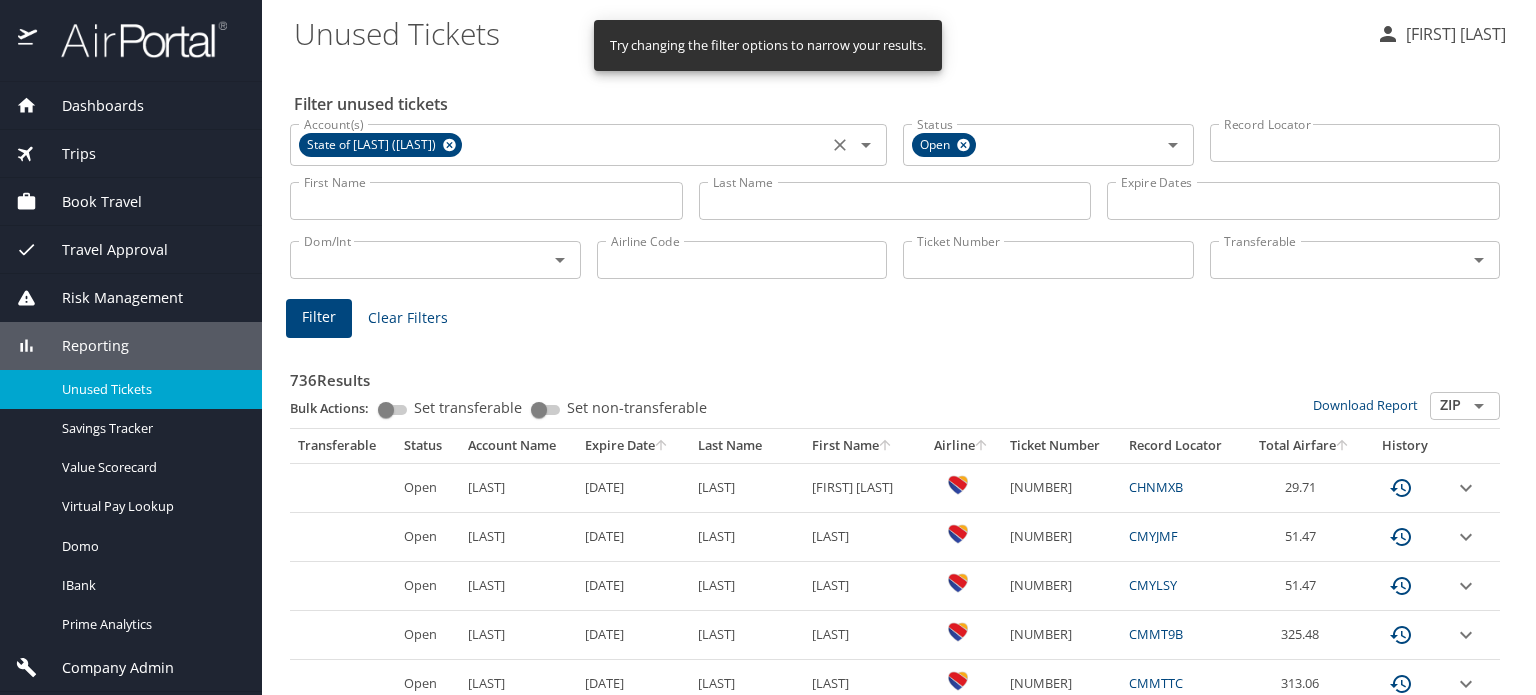 click at bounding box center [449, 145] 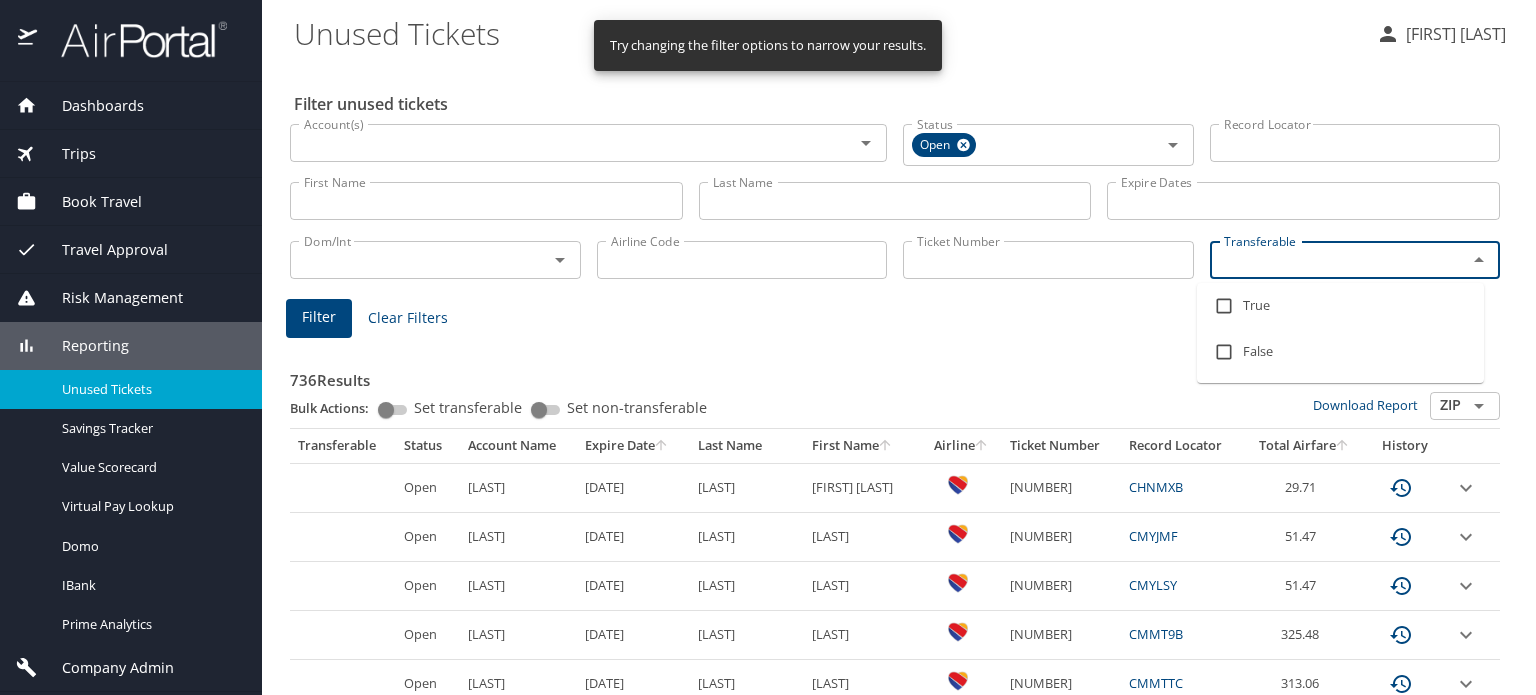click on "Transferable" at bounding box center (1326, 260) 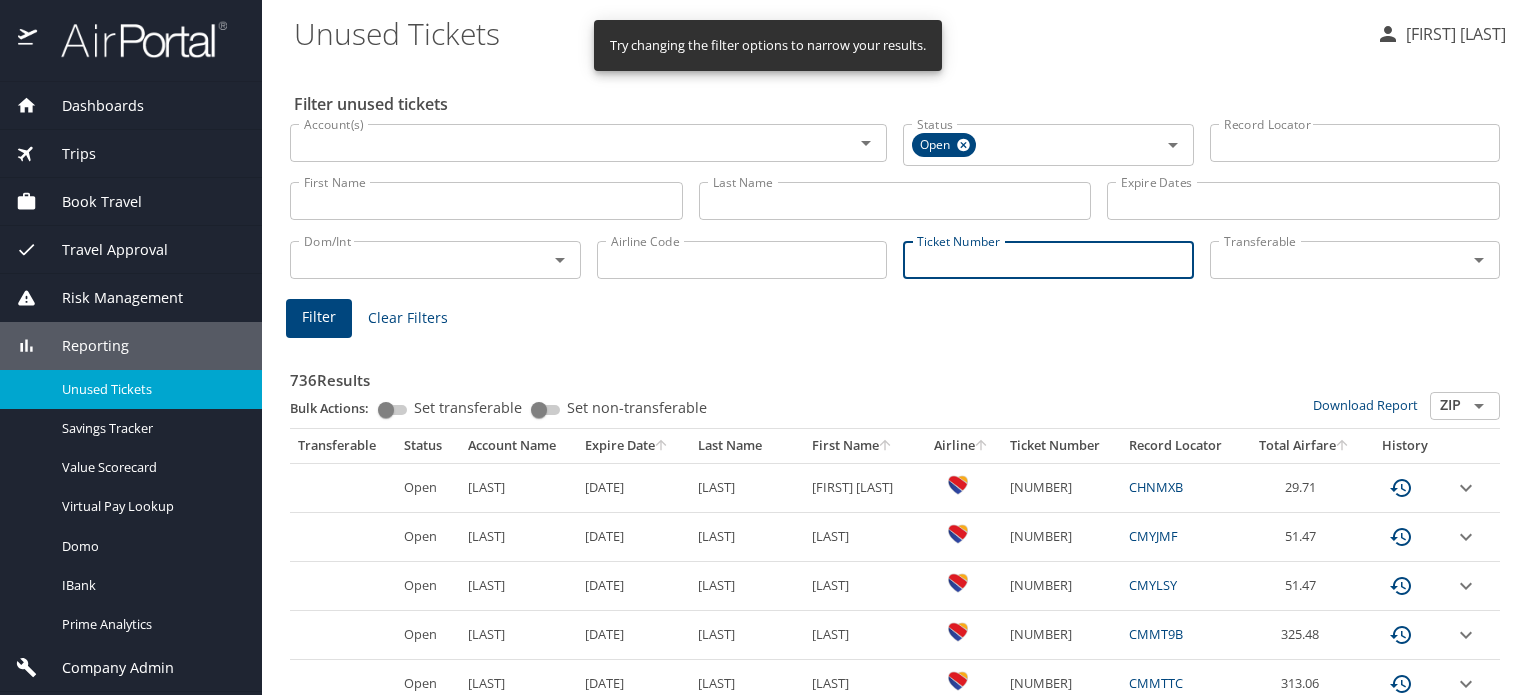 paste on "[LAST]" 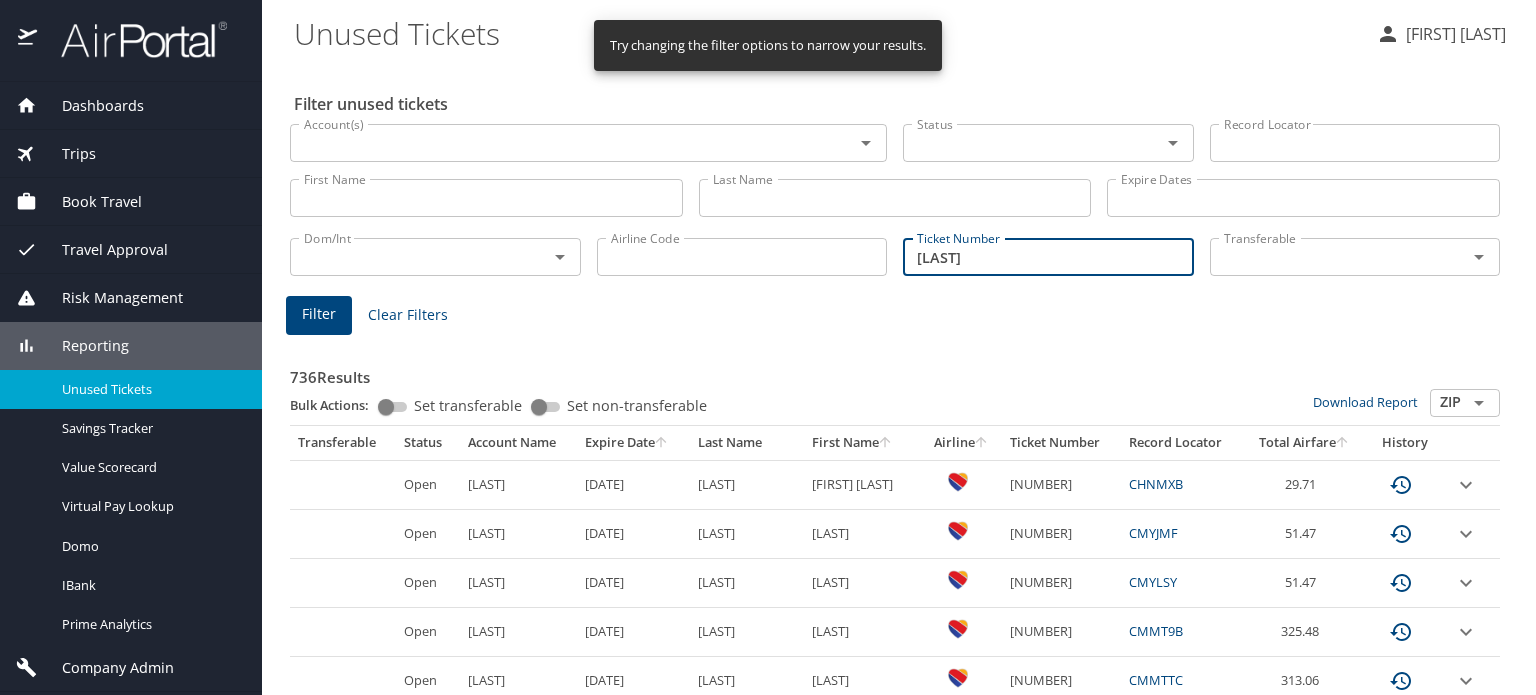 drag, startPoint x: 800, startPoint y: 243, endPoint x: 732, endPoint y: 243, distance: 68 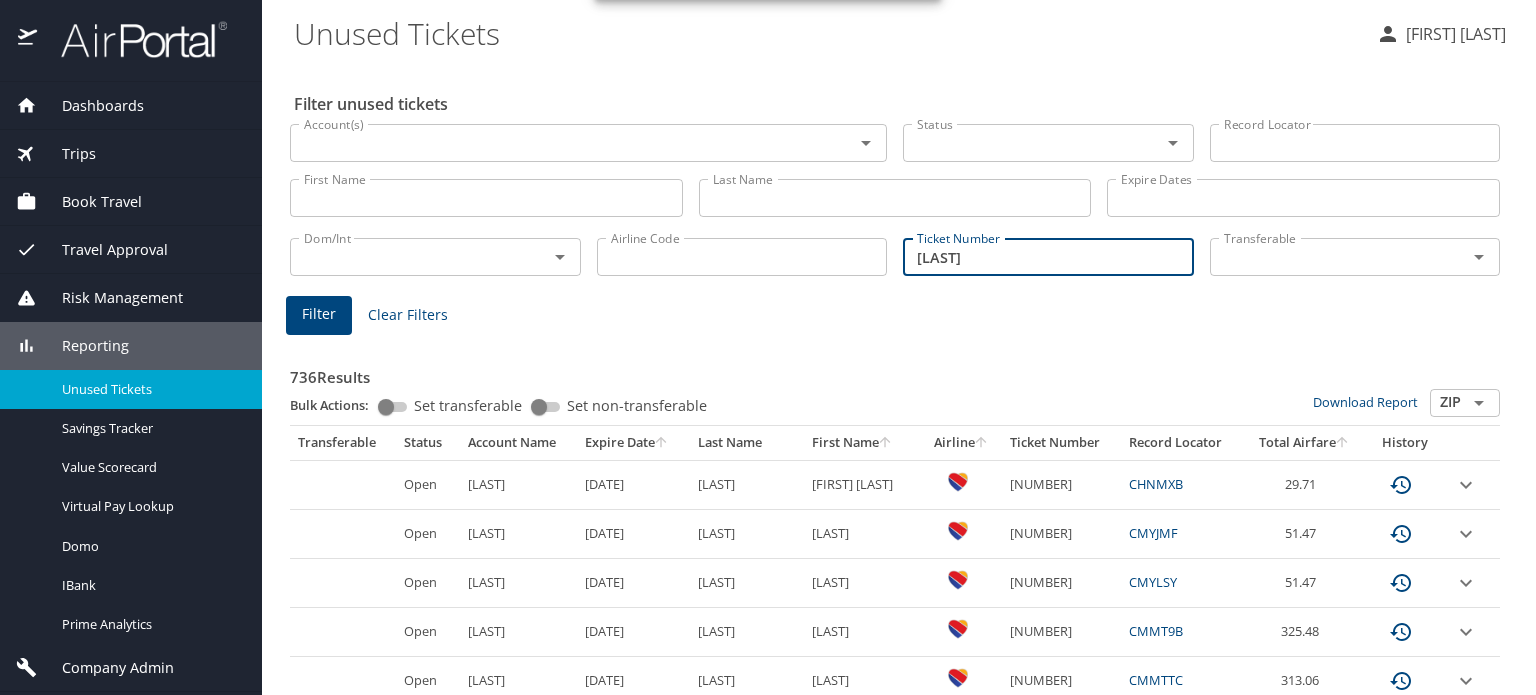 type 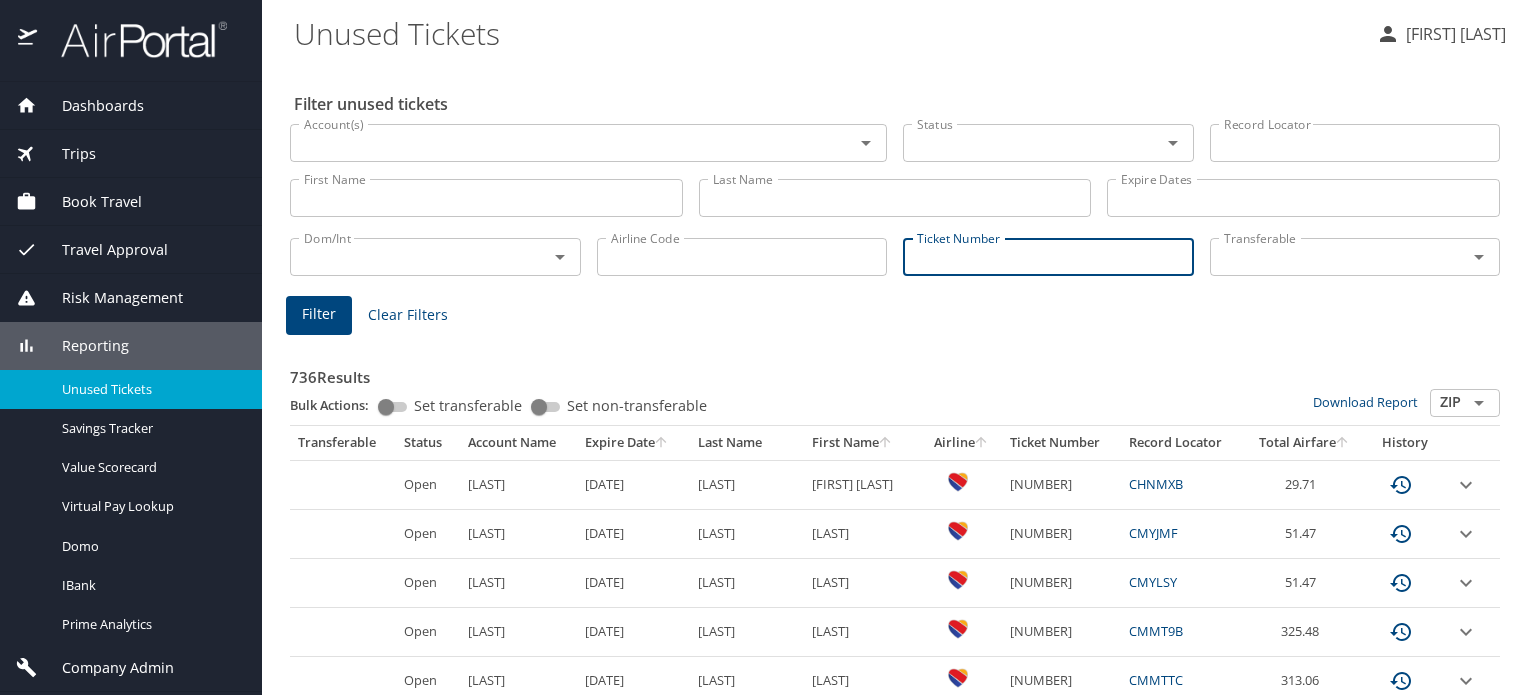 click on "Last Name" at bounding box center [895, 198] 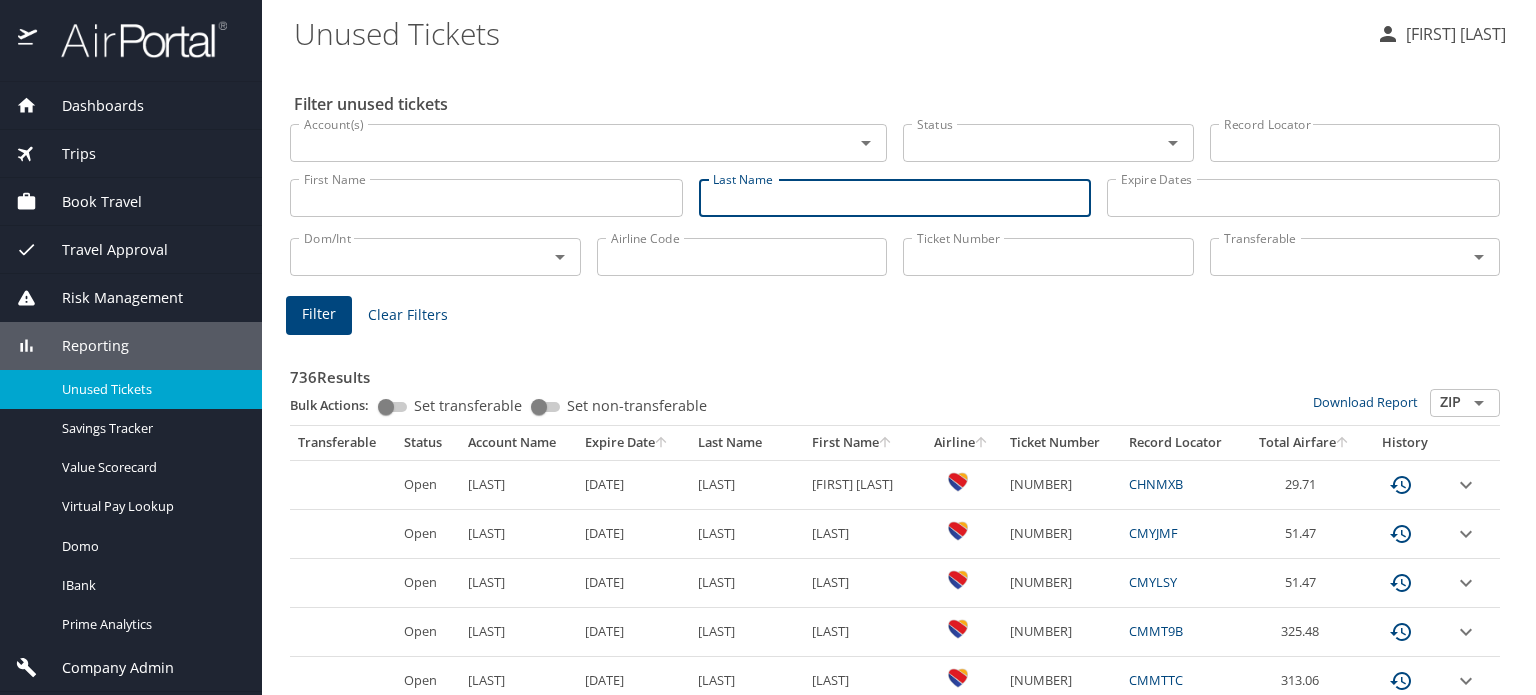 paste on "[LAST]" 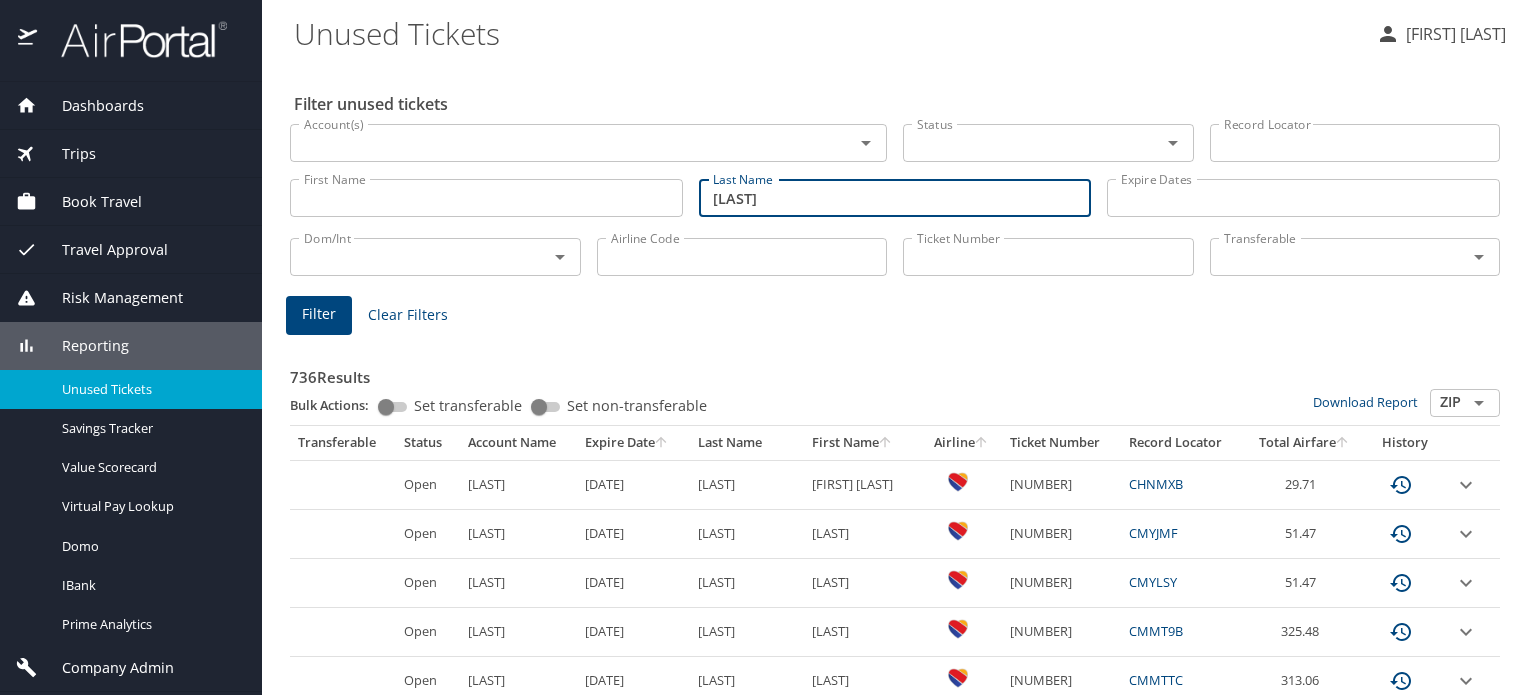 type on "[LAST]" 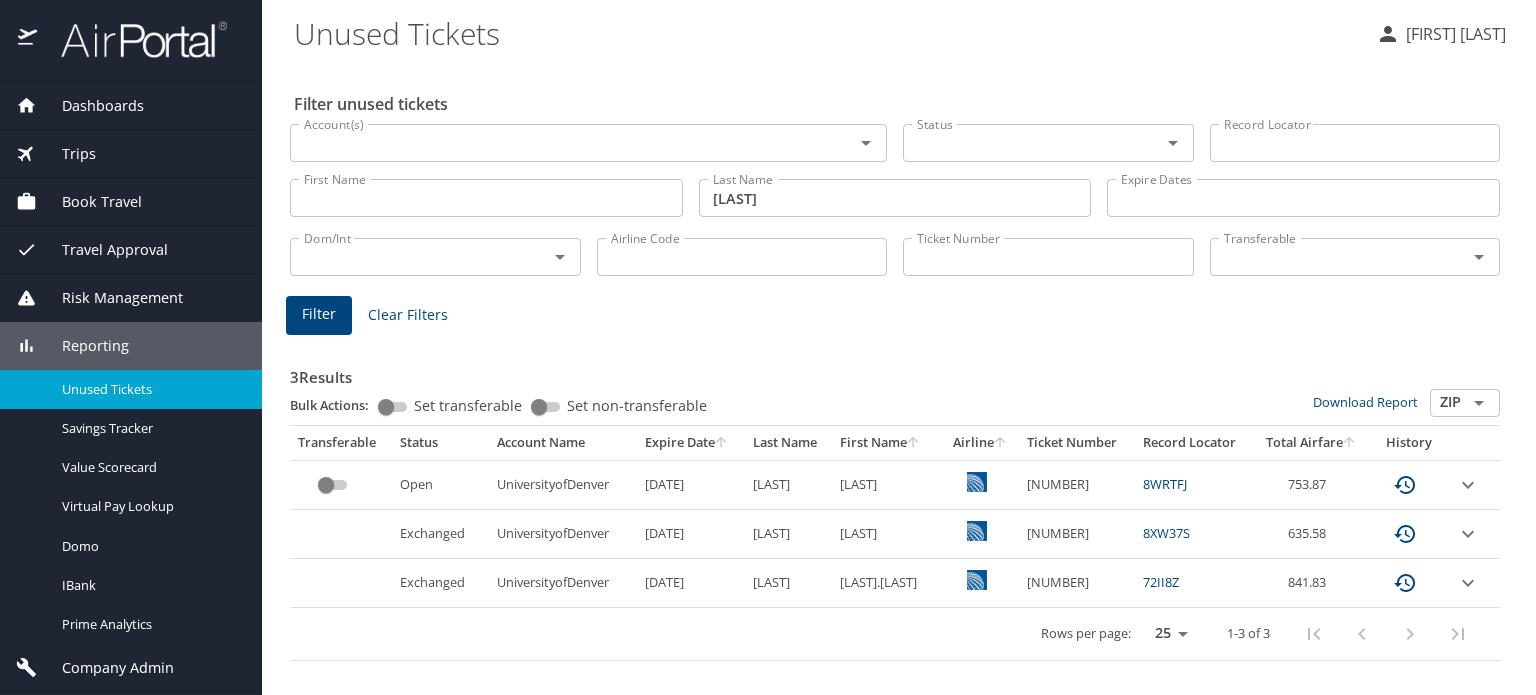 click on "[NUMBER]" at bounding box center [1076, 484] 